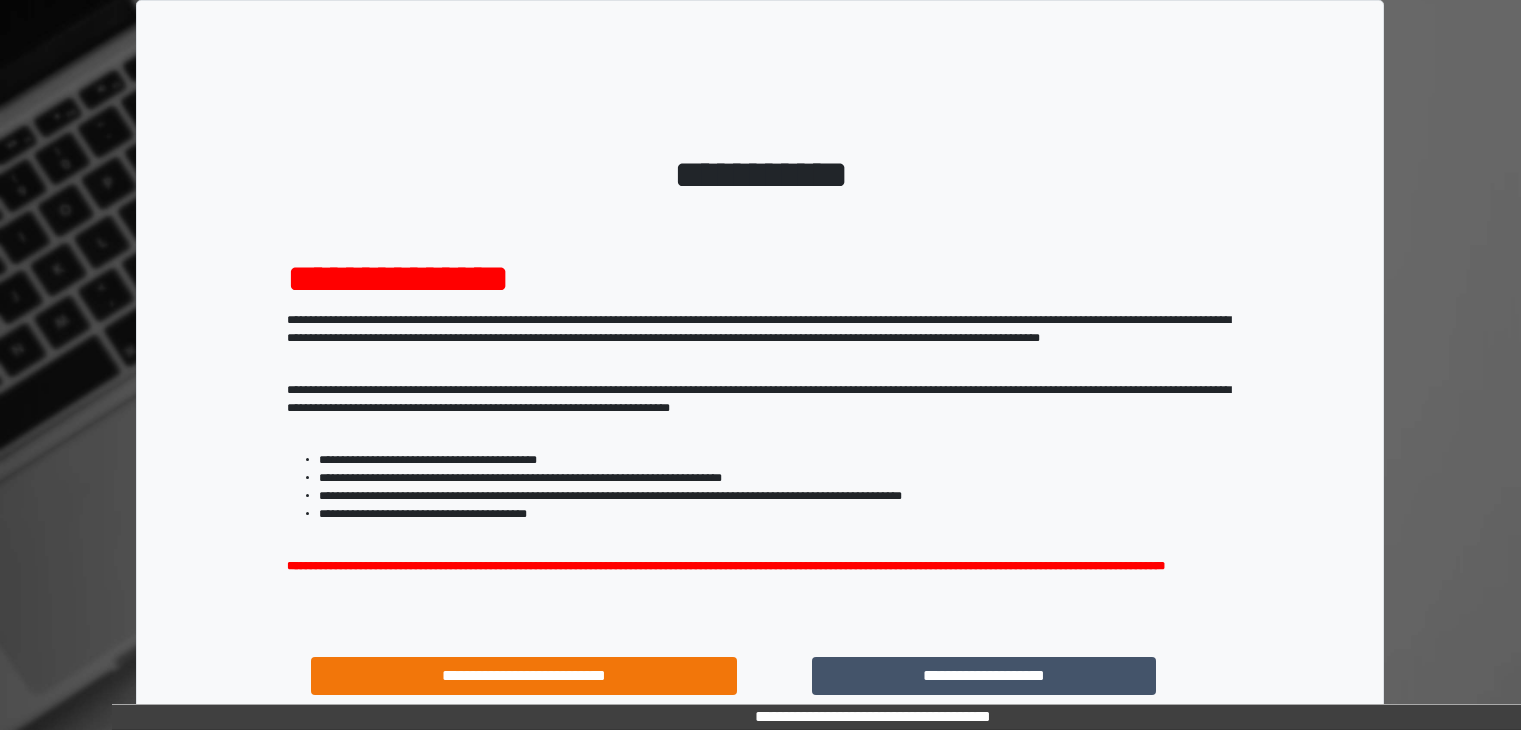 scroll, scrollTop: 0, scrollLeft: 0, axis: both 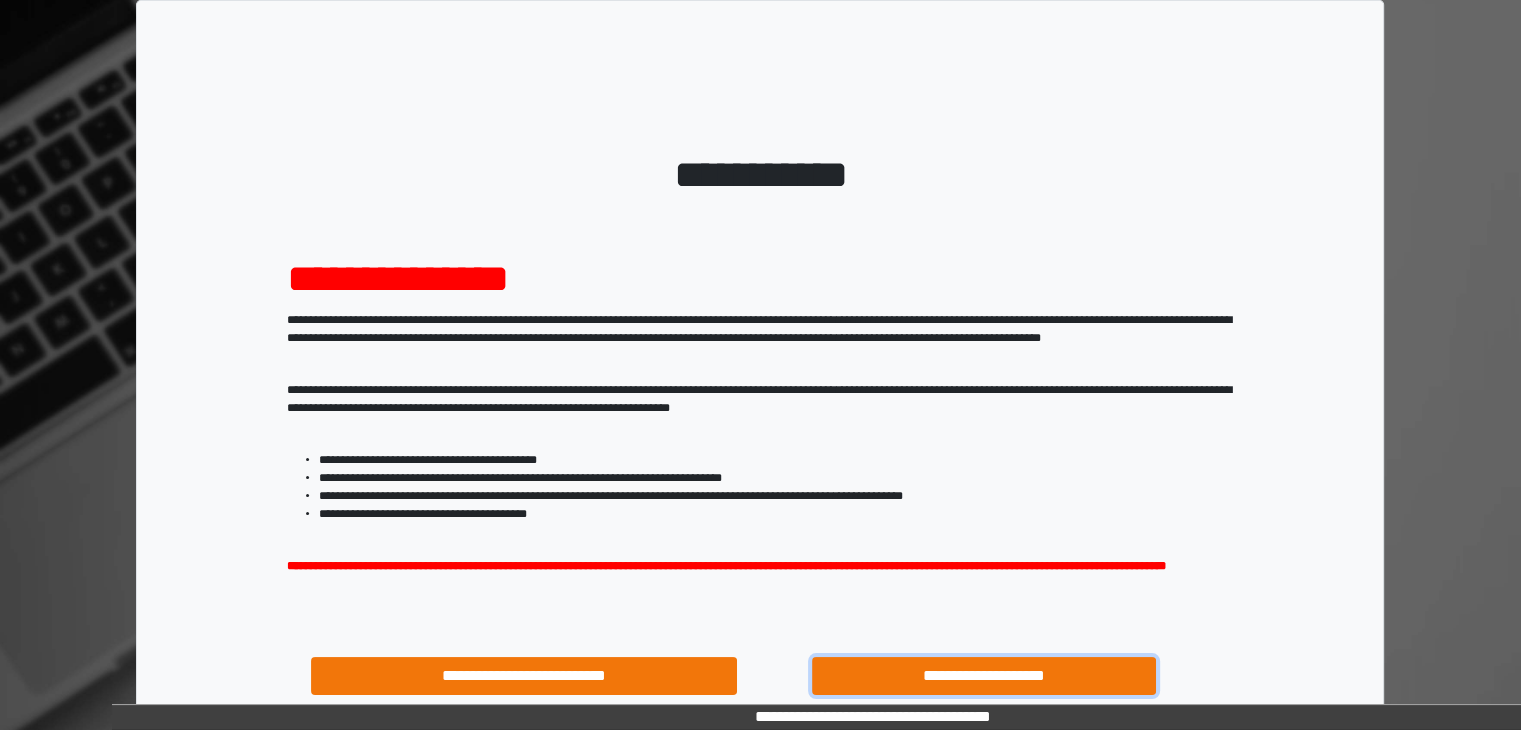 click on "**********" at bounding box center (984, 676) 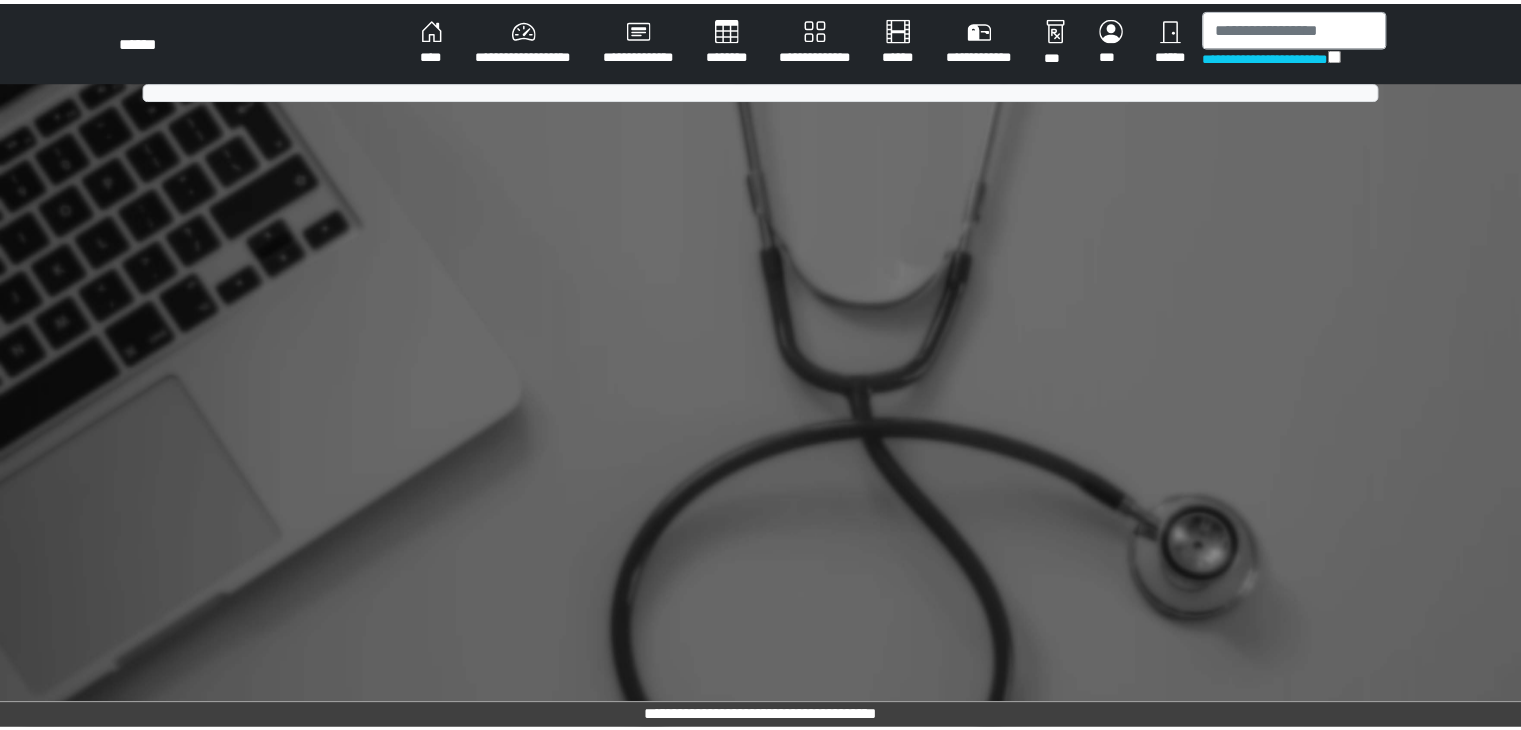 scroll, scrollTop: 0, scrollLeft: 0, axis: both 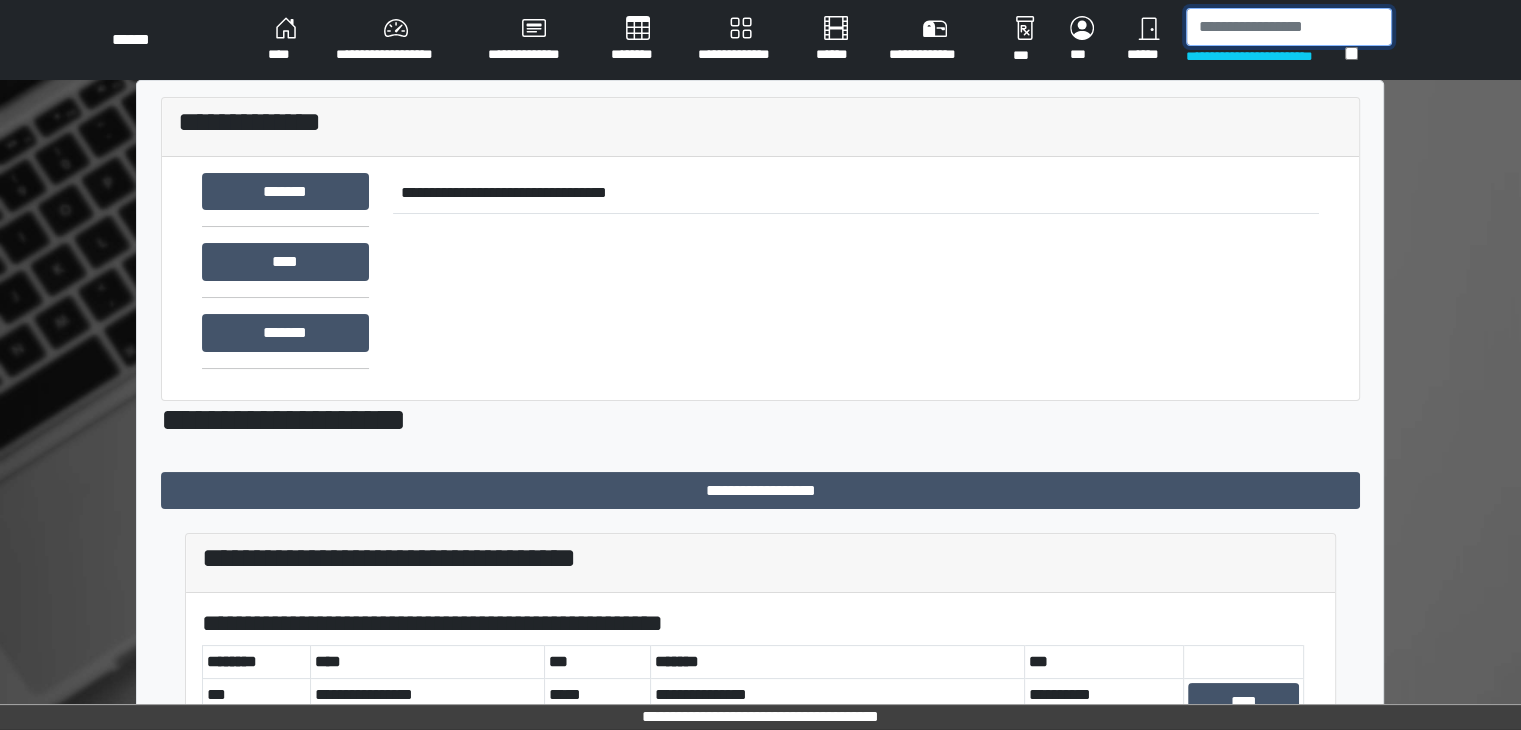click at bounding box center [1289, 27] 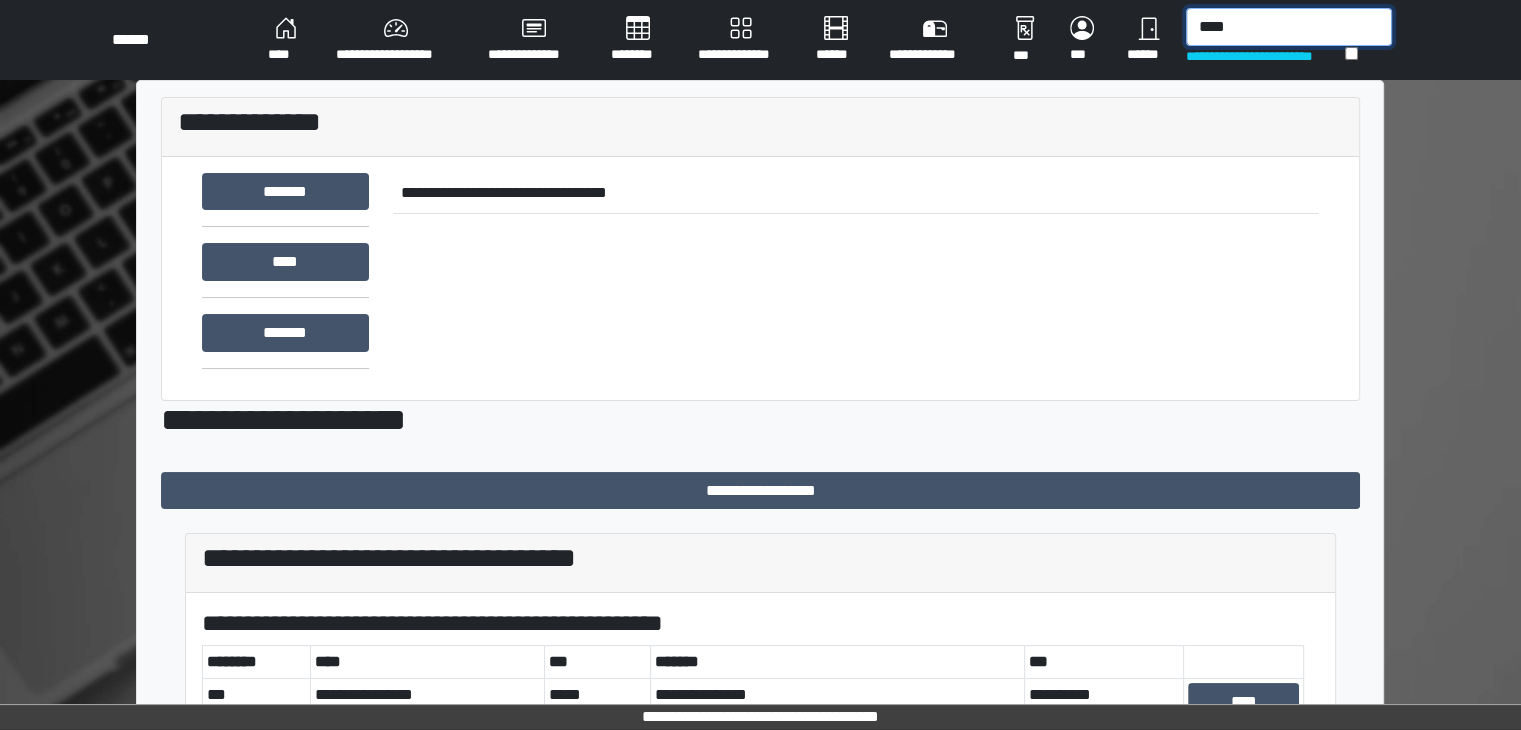 type on "****" 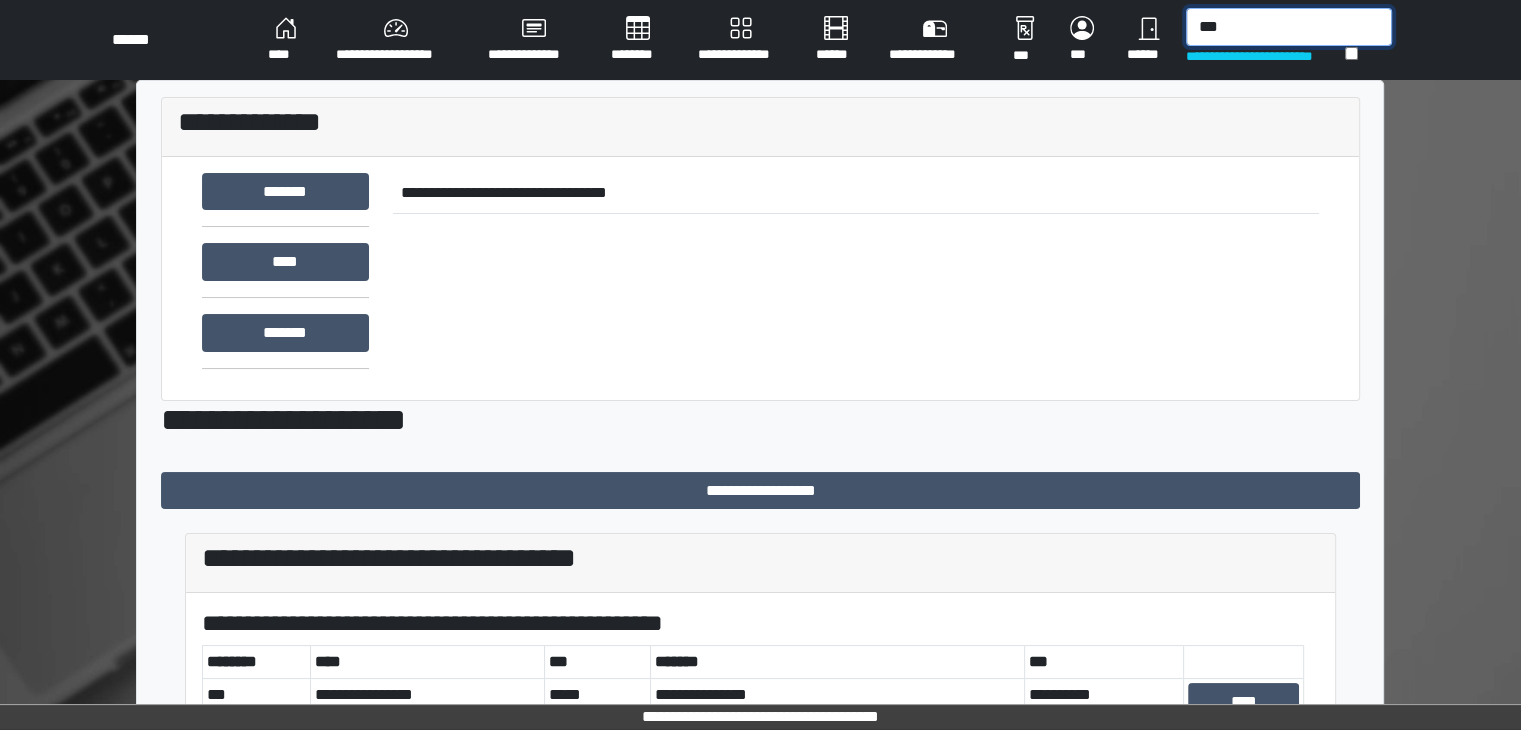 type on "****" 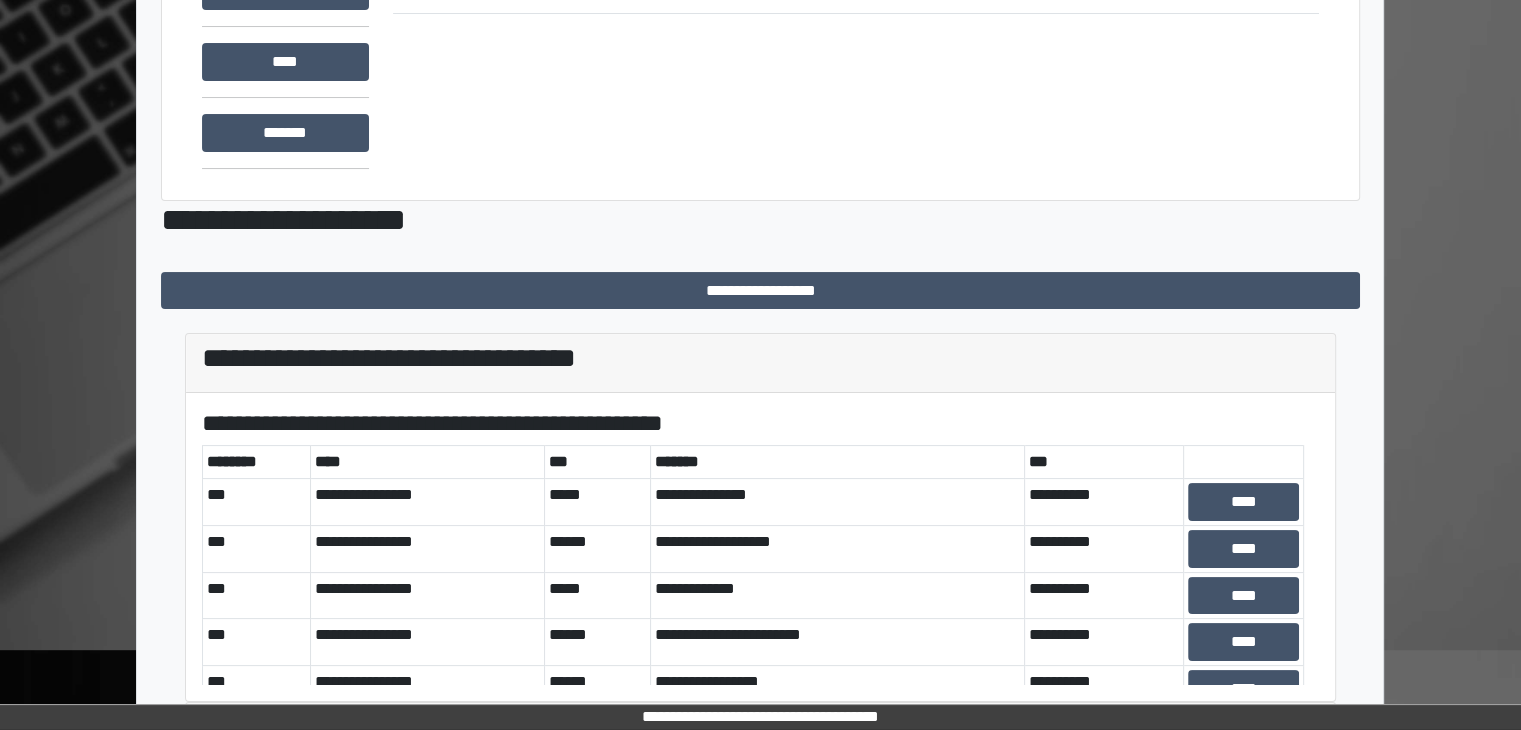 scroll, scrollTop: 0, scrollLeft: 0, axis: both 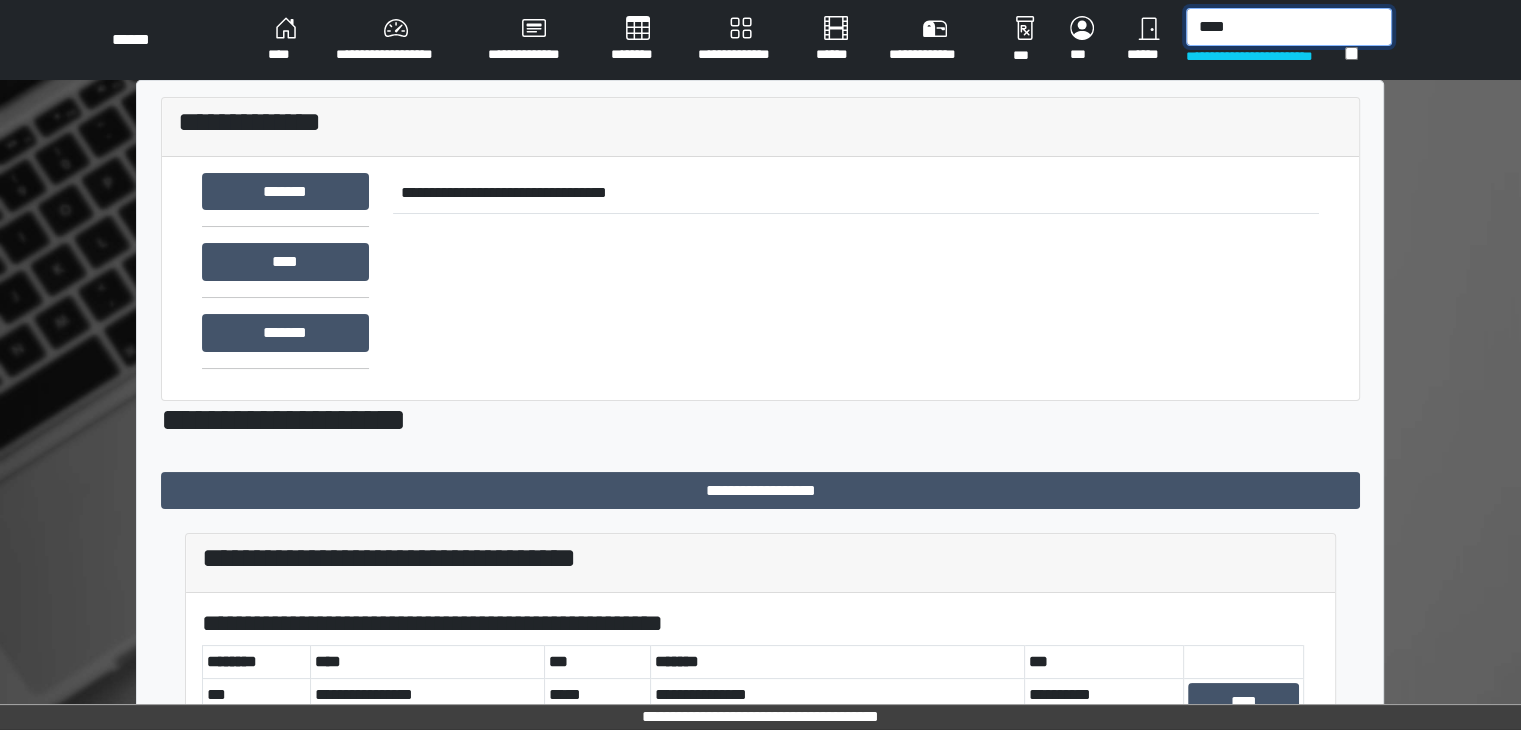 drag, startPoint x: 1258, startPoint y: 35, endPoint x: 947, endPoint y: 19, distance: 311.41132 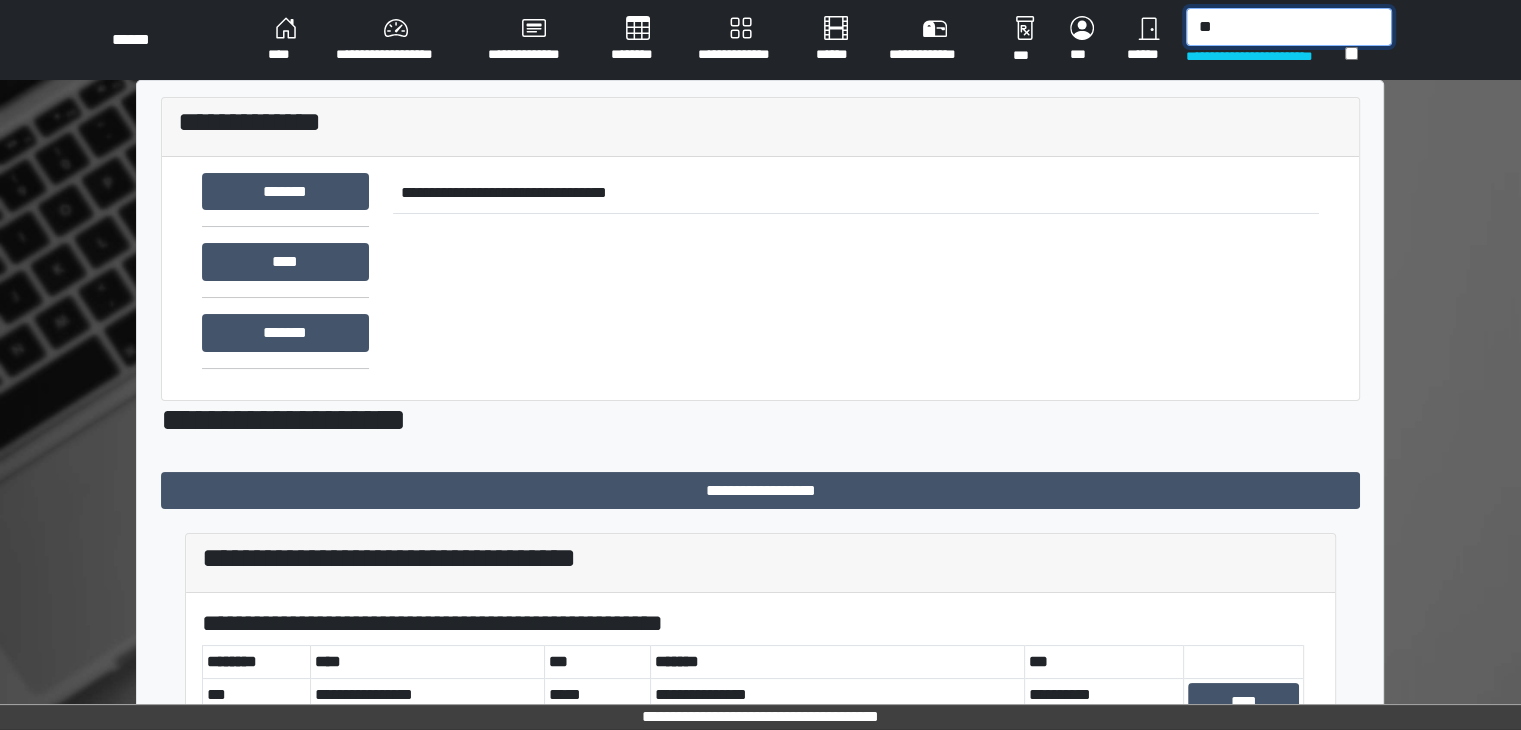type on "*" 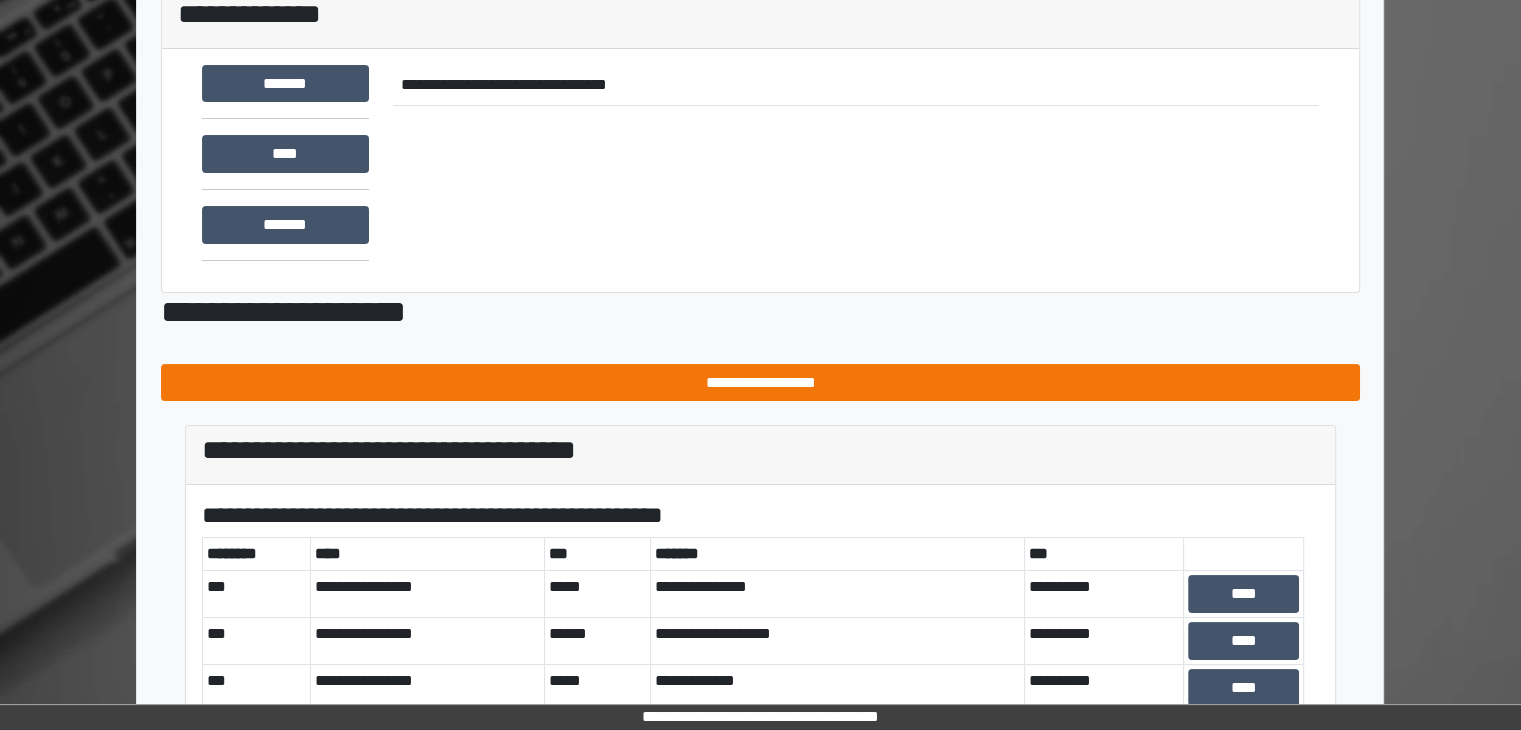 scroll, scrollTop: 0, scrollLeft: 0, axis: both 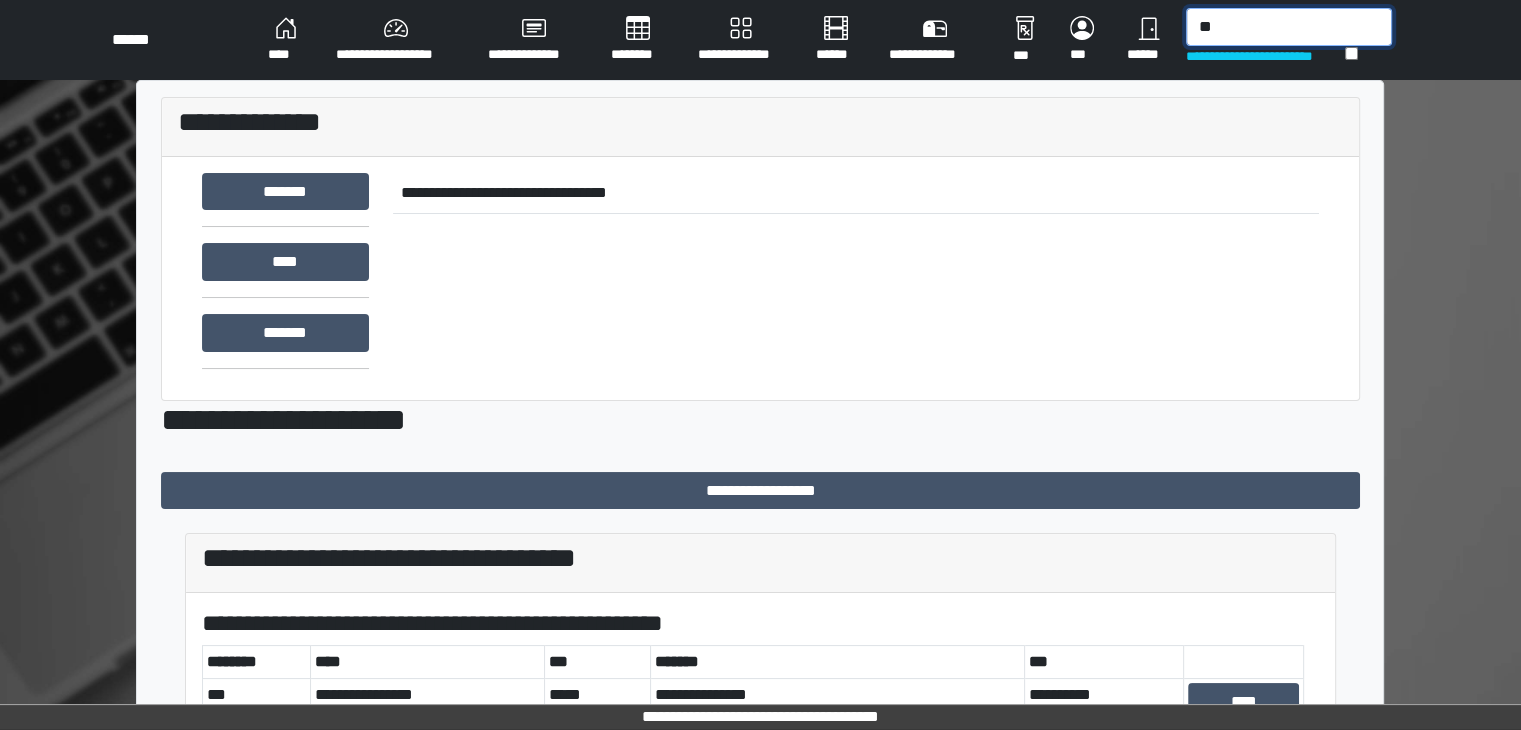type on "*" 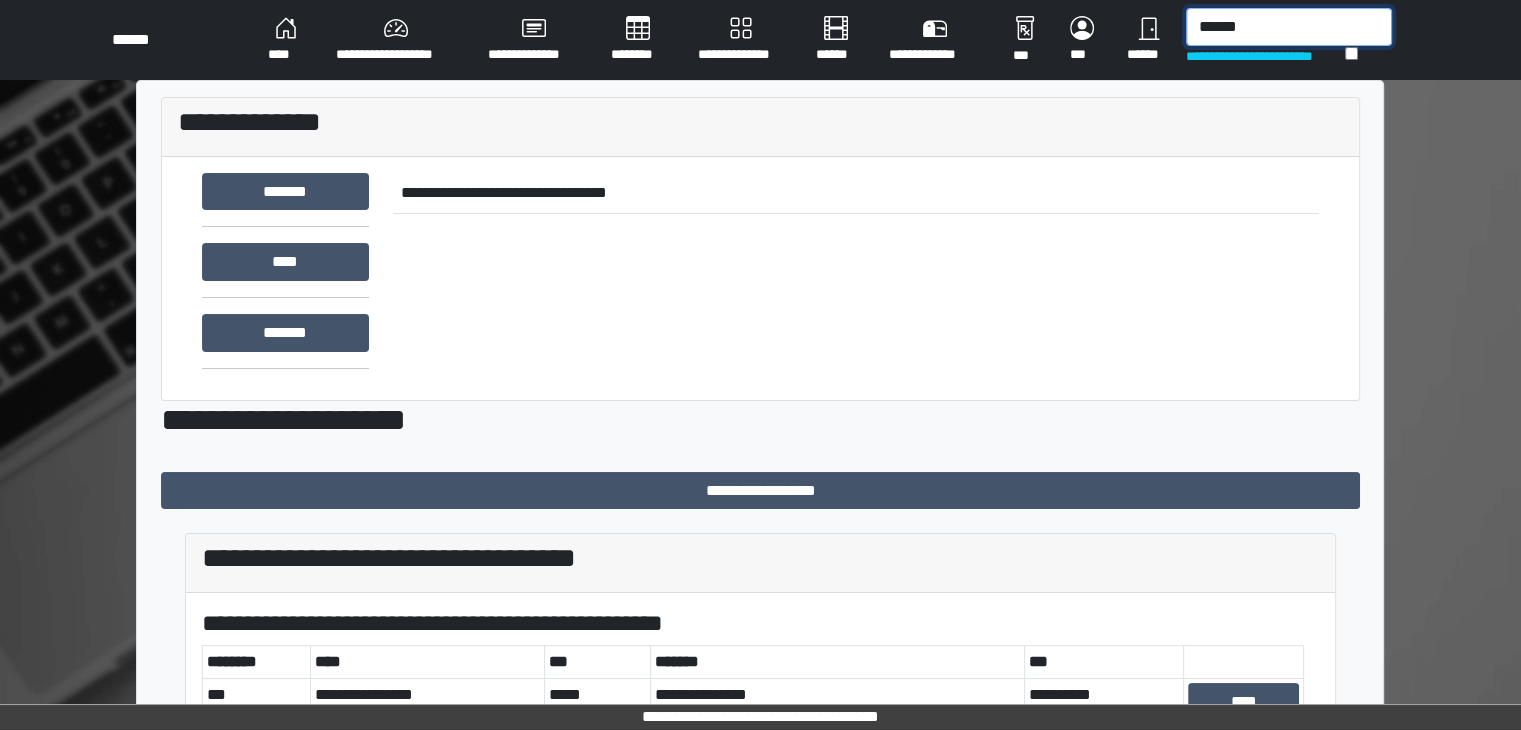 type on "*******" 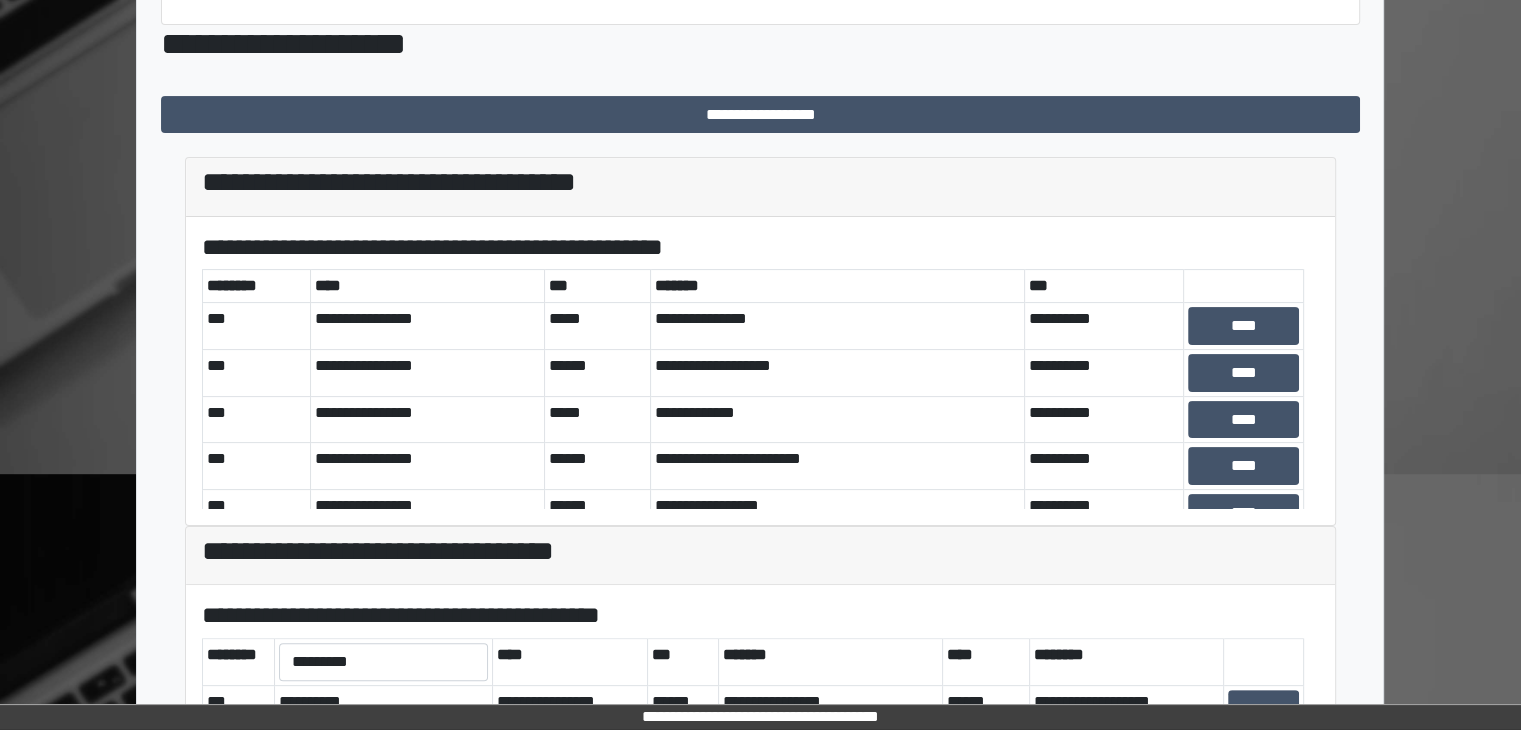scroll, scrollTop: 379, scrollLeft: 0, axis: vertical 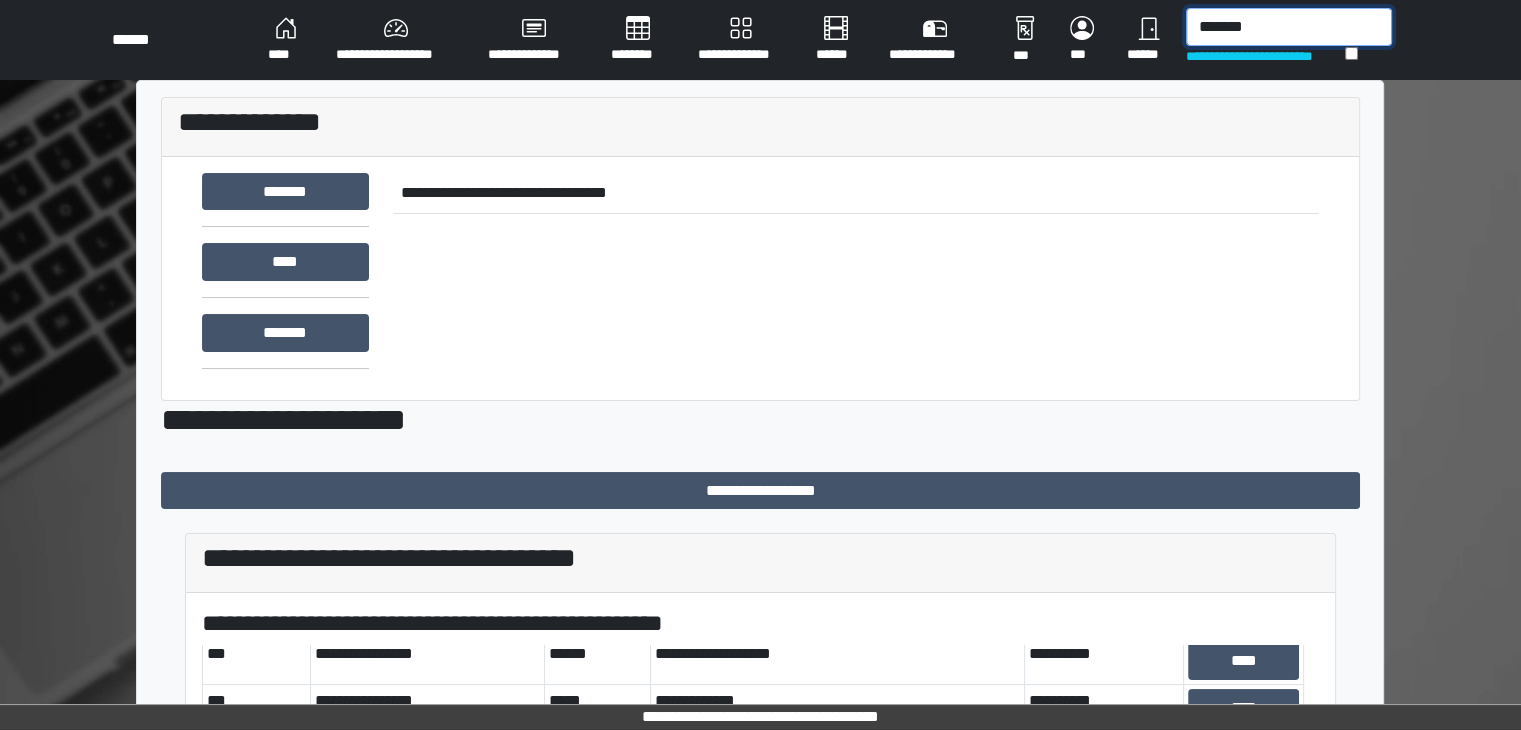 drag, startPoint x: 1307, startPoint y: 21, endPoint x: 568, endPoint y: -87, distance: 746.85004 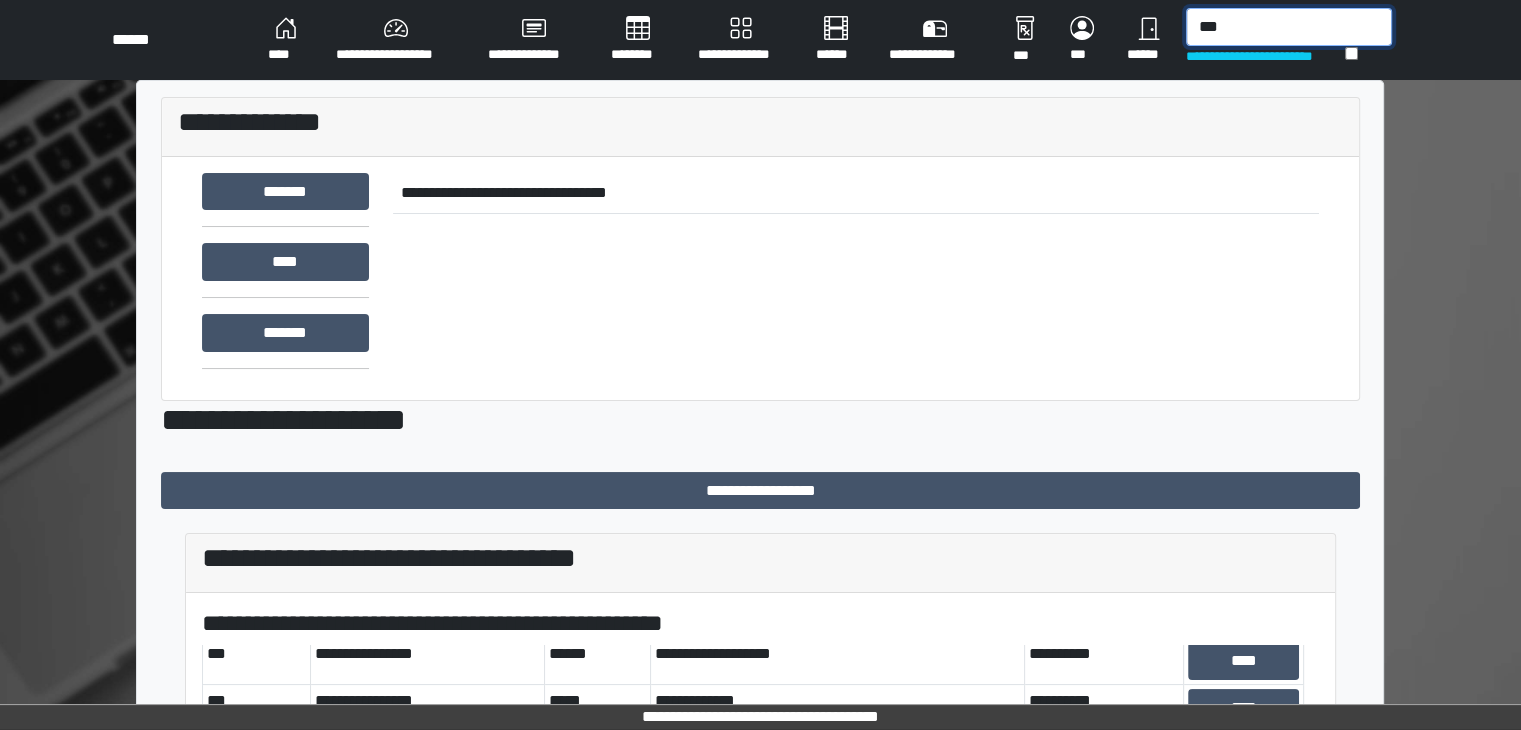 type on "****" 